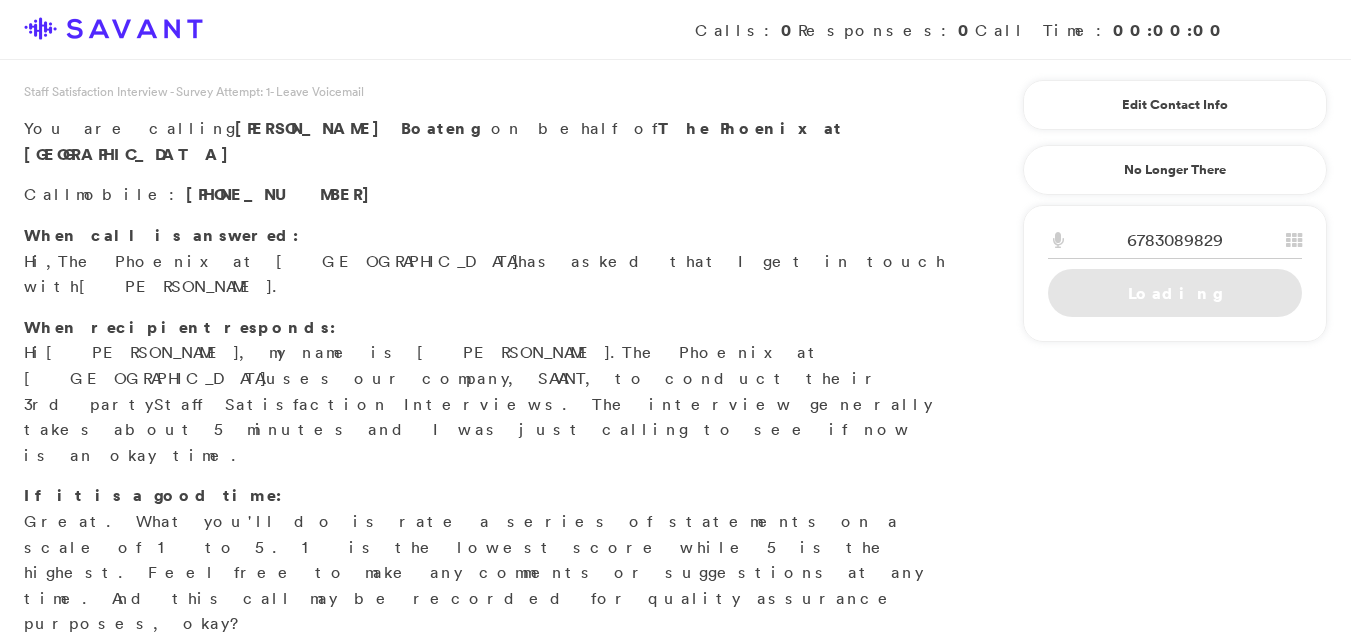 scroll, scrollTop: 0, scrollLeft: 0, axis: both 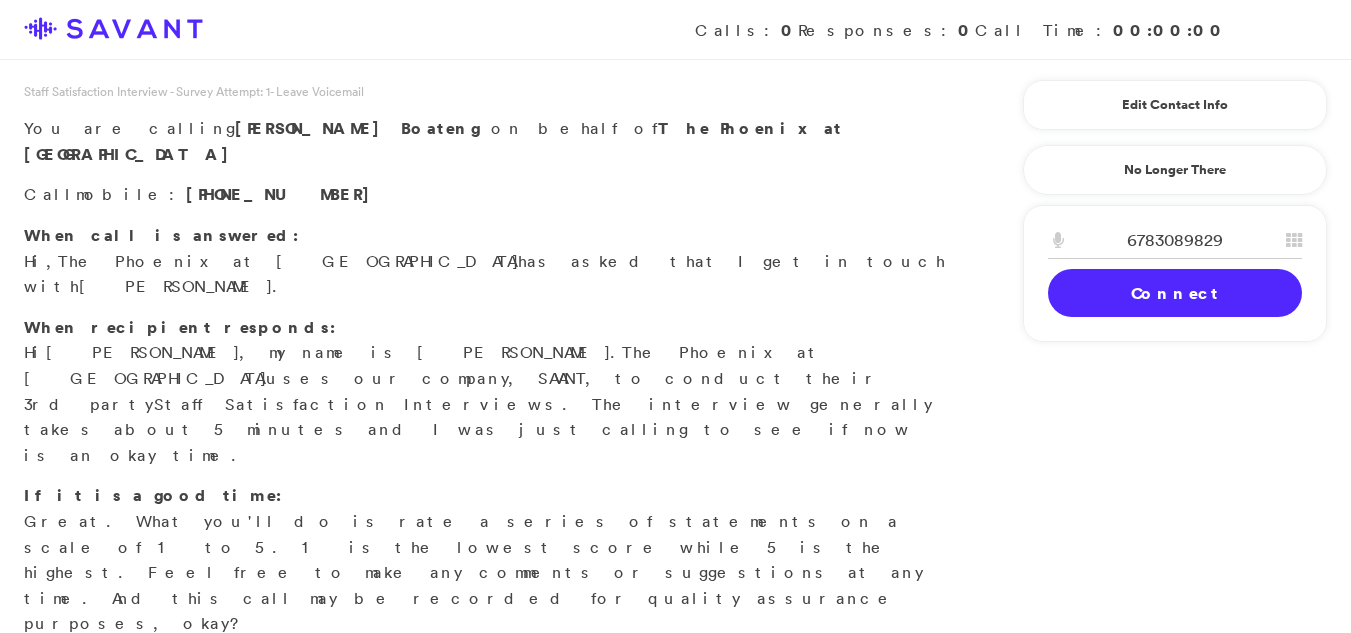 click on "Connect" at bounding box center (1175, 293) 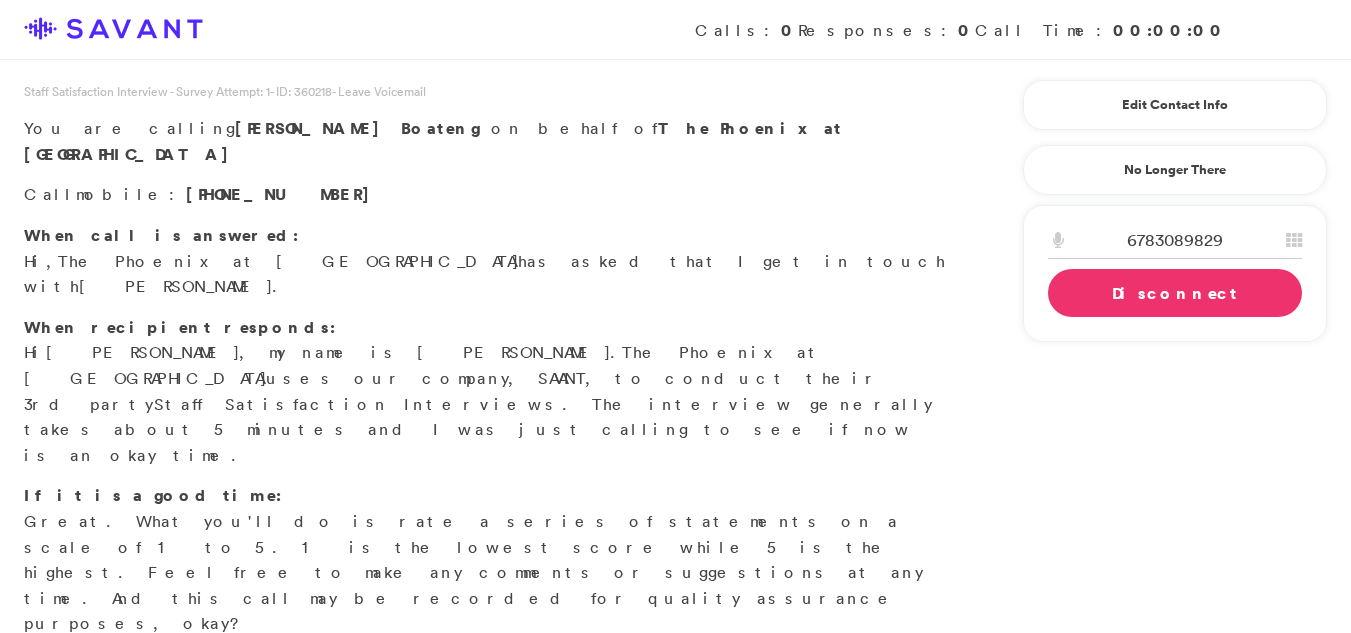 click on "Start Survey" at bounding box center (139, 680) 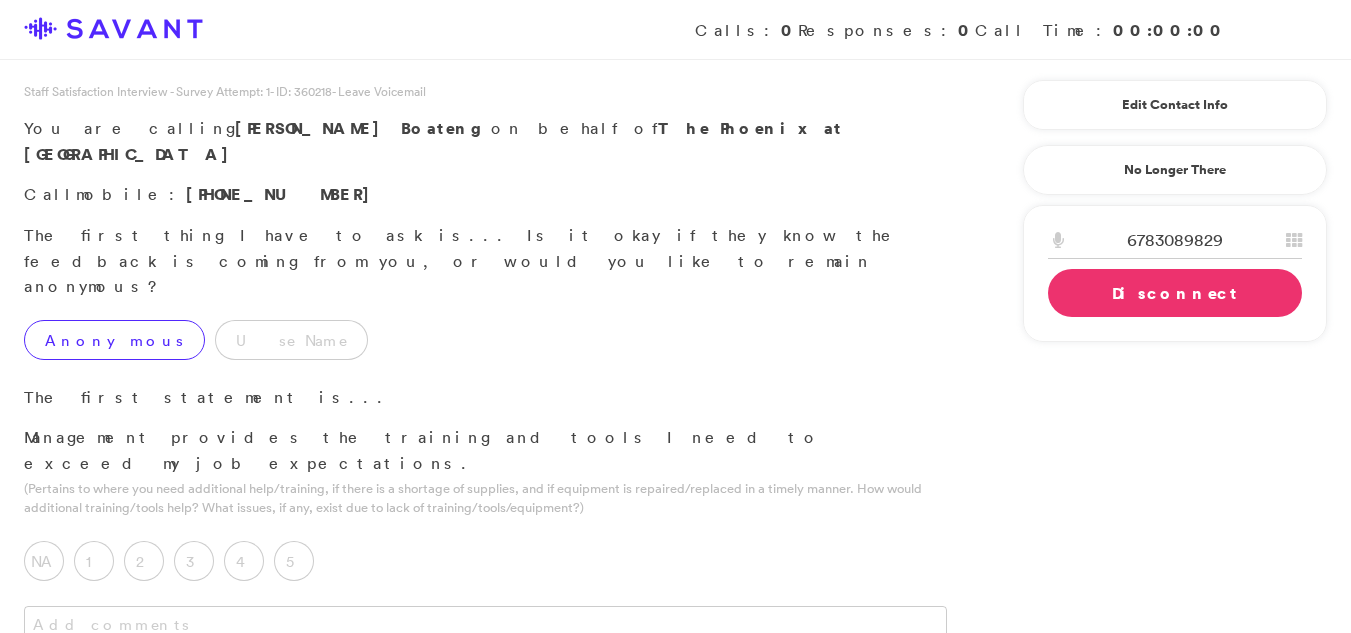 click on "Anonymous" at bounding box center (114, 340) 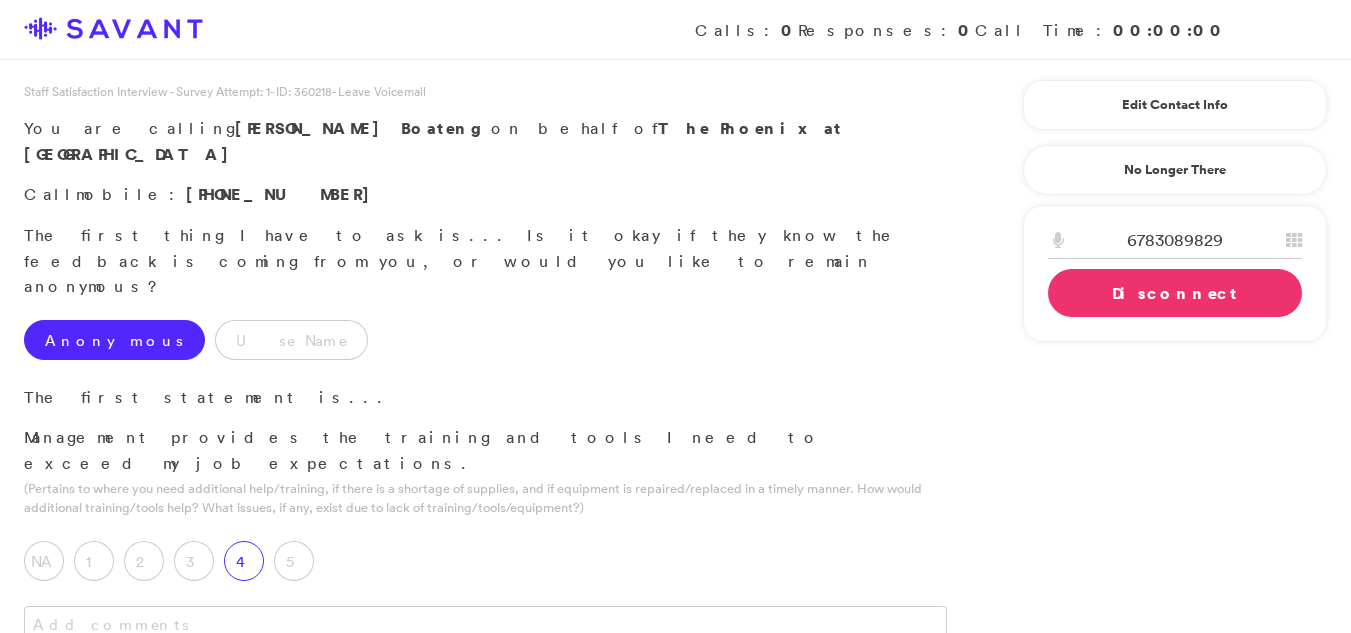 click on "4" at bounding box center [244, 561] 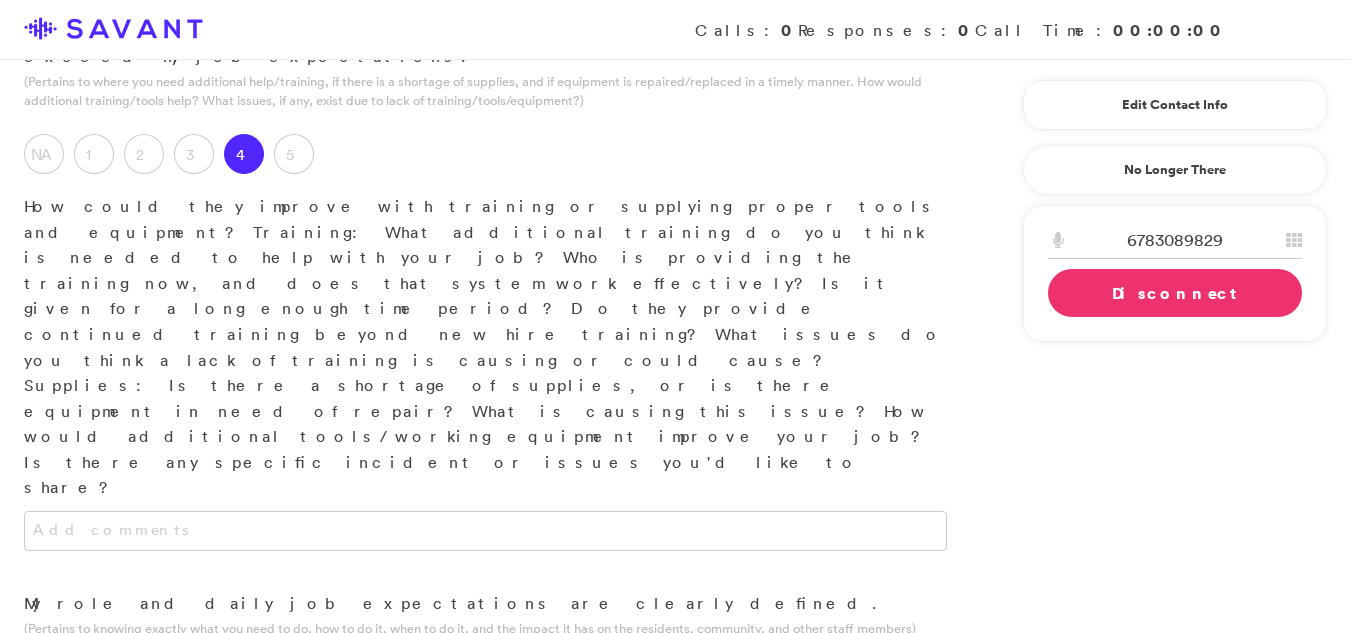 scroll, scrollTop: 427, scrollLeft: 0, axis: vertical 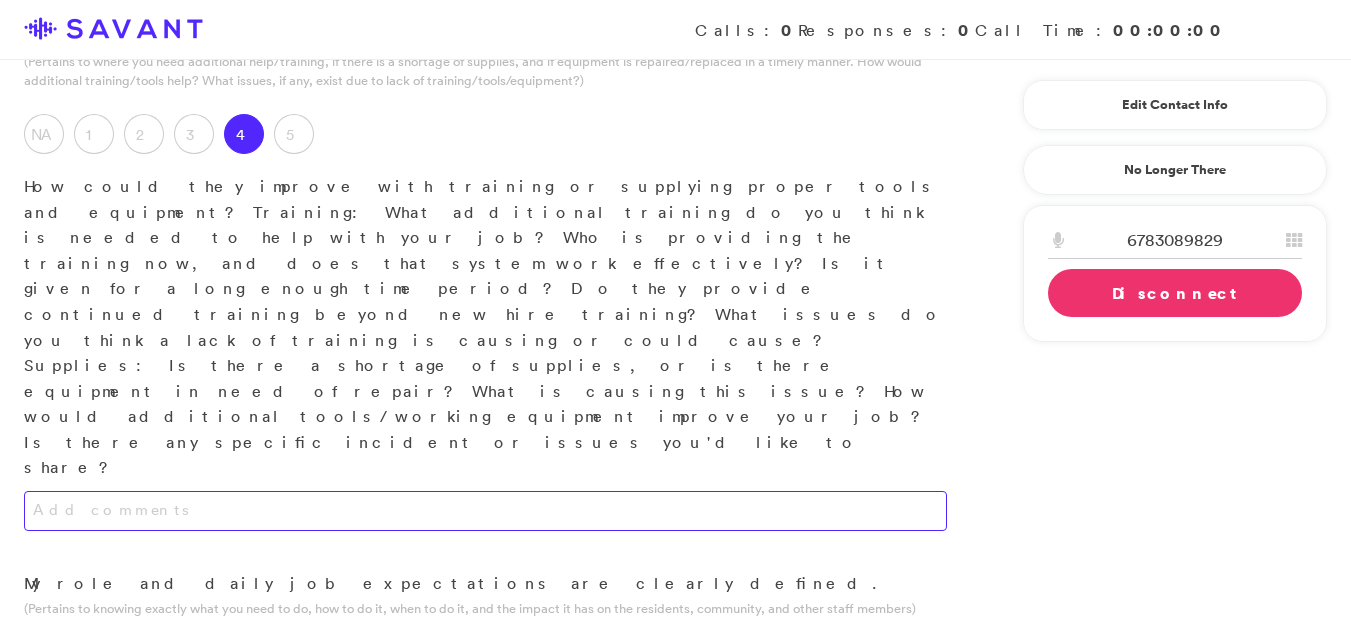 click at bounding box center (485, 511) 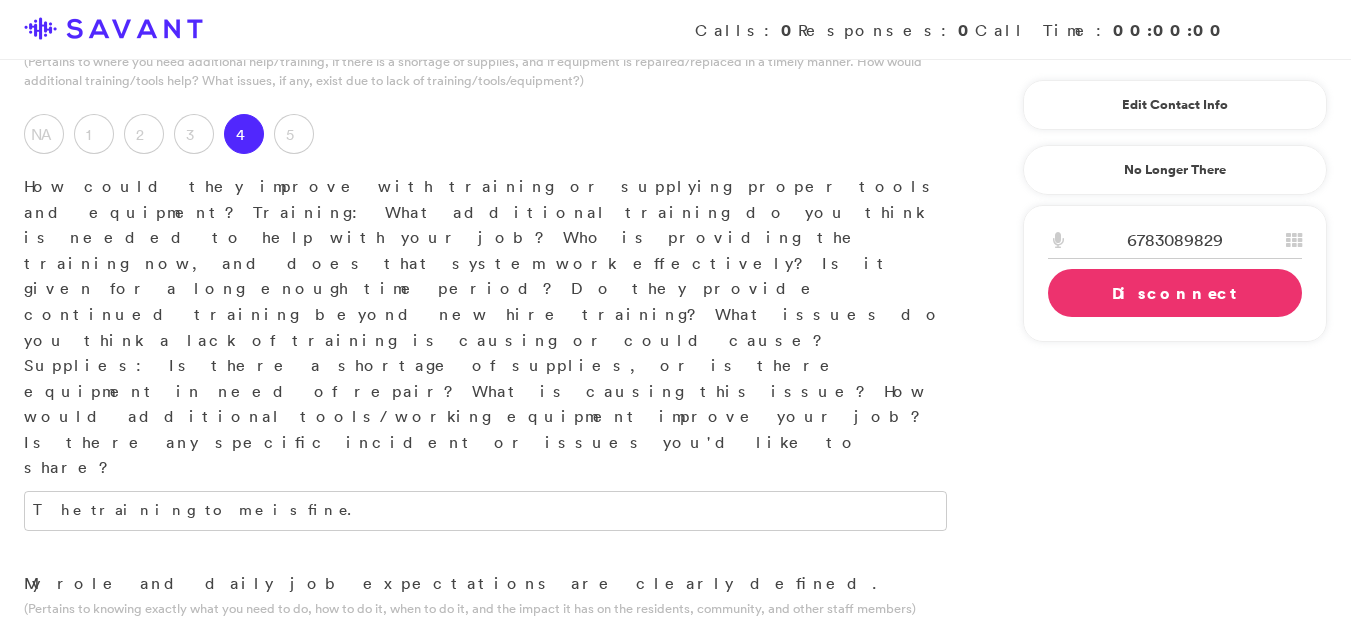 click on "Management provides the training and tools I need to exceed my job expectations. (Pertains to where you need additional help/training, if there is a shortage of supplies, and if equipment is repaired/replaced in a timely manner. How would additional training/tools help? What issues, if any, exist due to lack of training/tools/equipment?) NA 1 2 3 4 5 How could they improve with training or supplying proper tools and equipment?
Training:
What additional training do you think is needed to help with your job? Who is providing the training now, and does that system work effectively? Is it given for a long enough time period? Do they provide continued training beyond new hire training? What issues do you think a lack of training is causing or could cause?
Supplies:
Is there a shortage of supplies, or is there equipment in need of repair? What is causing this issue? How would additional tools/working equipment improve your job? Is there any specific incident or issues you'd like to share?" at bounding box center [485, 284] 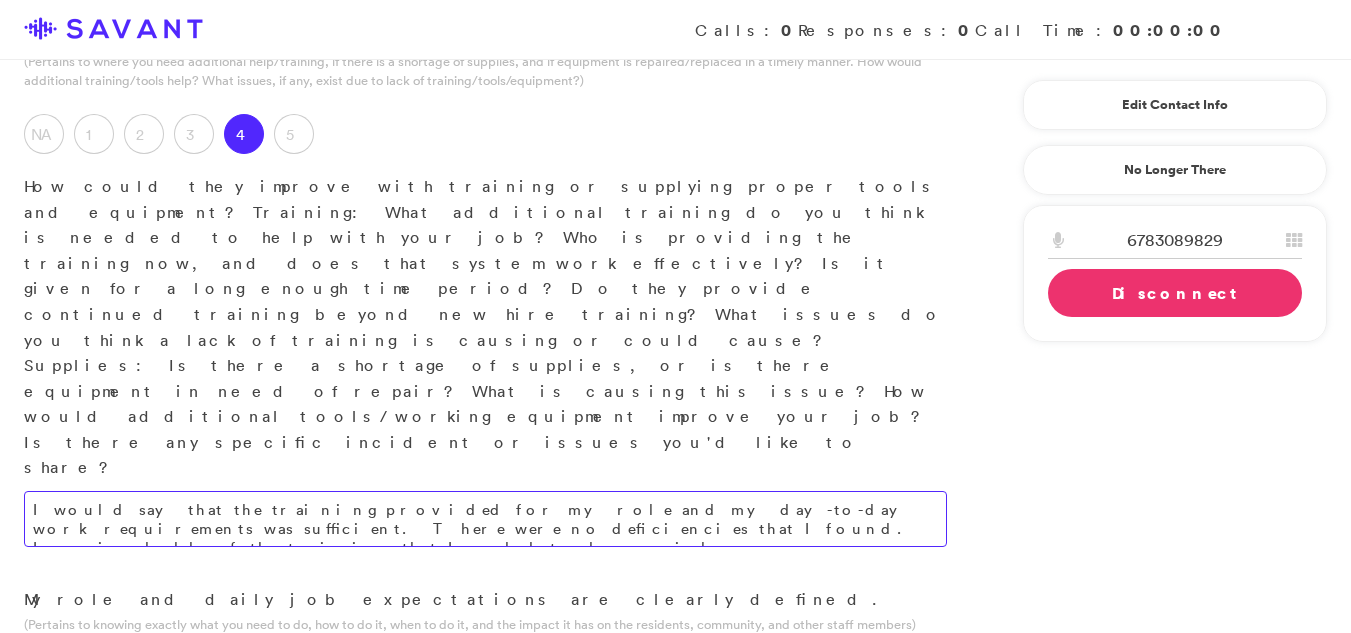 type on "I would say that the training provided for my role and my day-to-day work requirements was sufficient. There were no deficiencies that I found. I received all of the training that I needed to do my job." 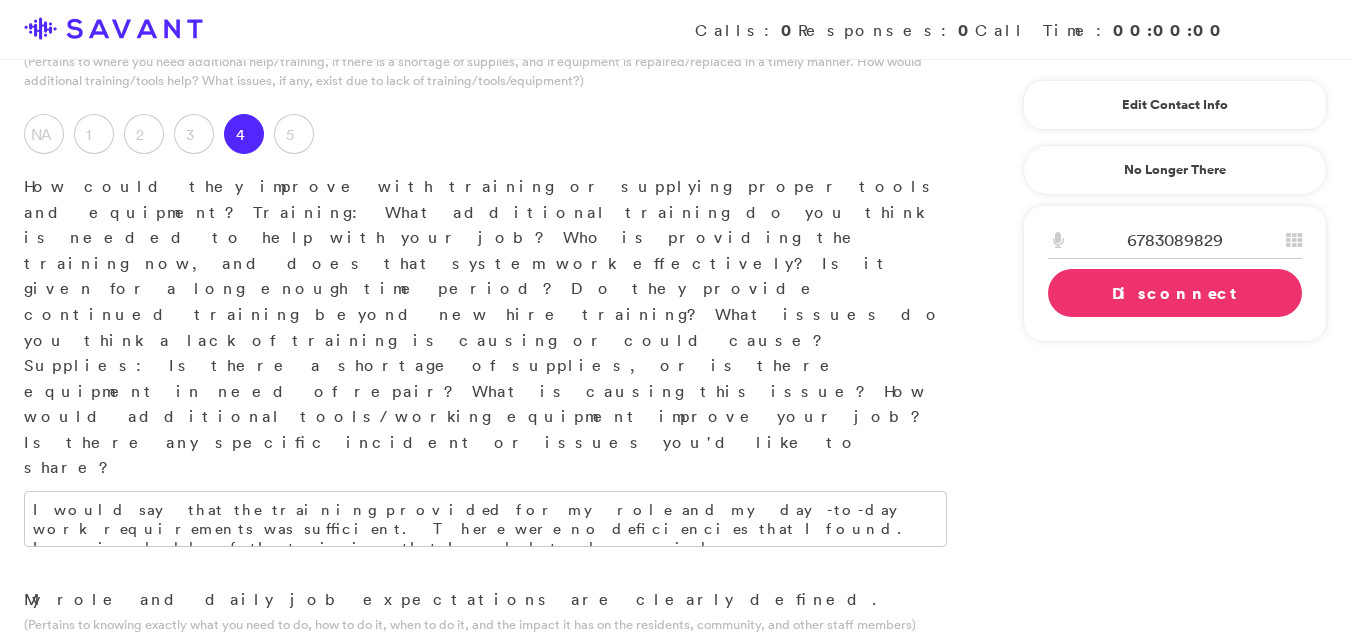 click on "3" at bounding box center (194, 678) 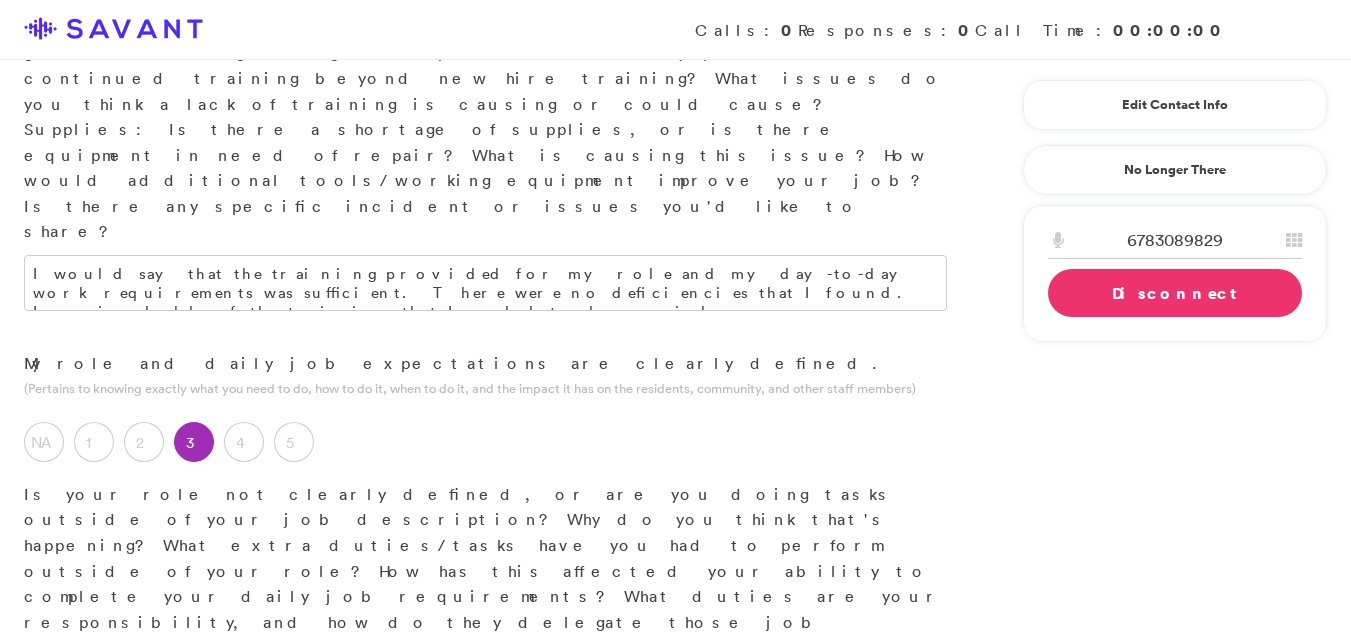 scroll, scrollTop: 679, scrollLeft: 0, axis: vertical 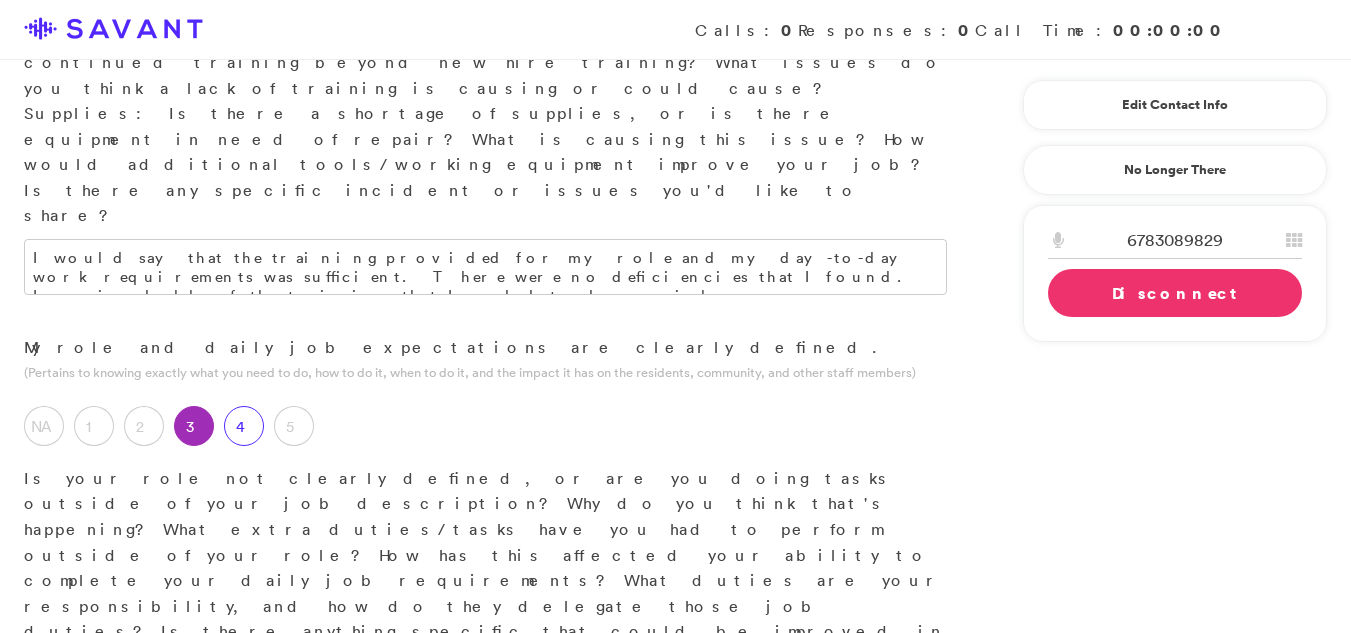 click on "4" at bounding box center [244, 426] 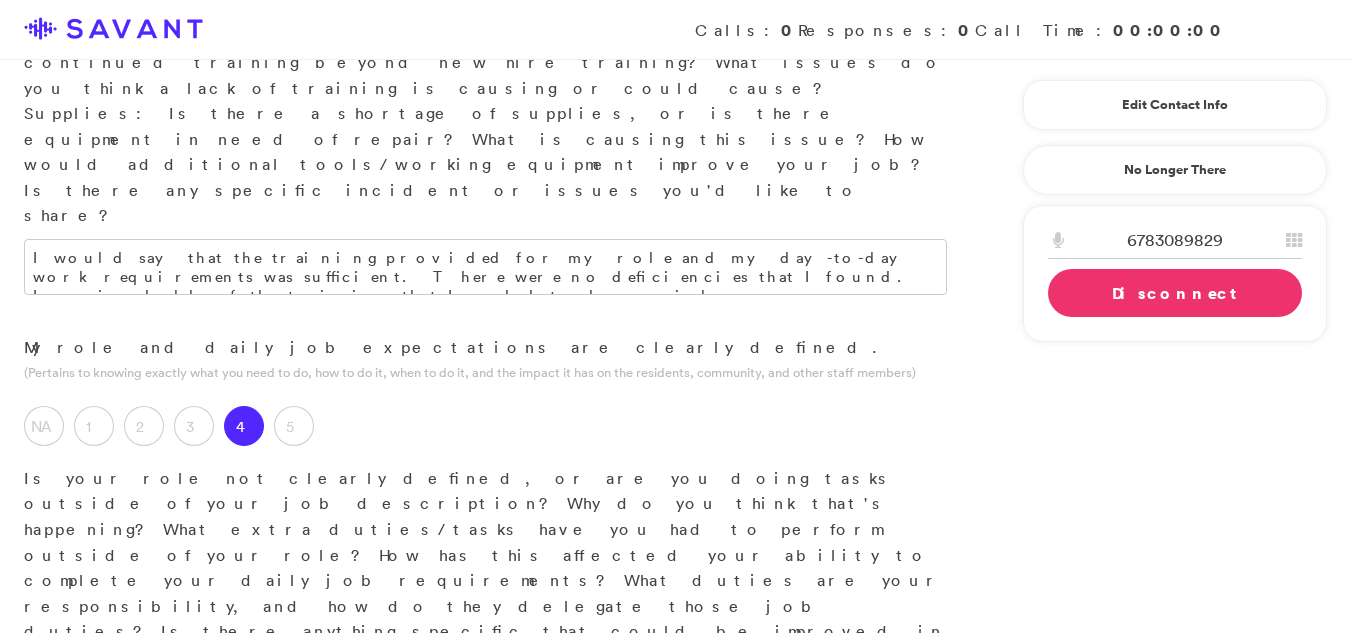 click at bounding box center (485, 701) 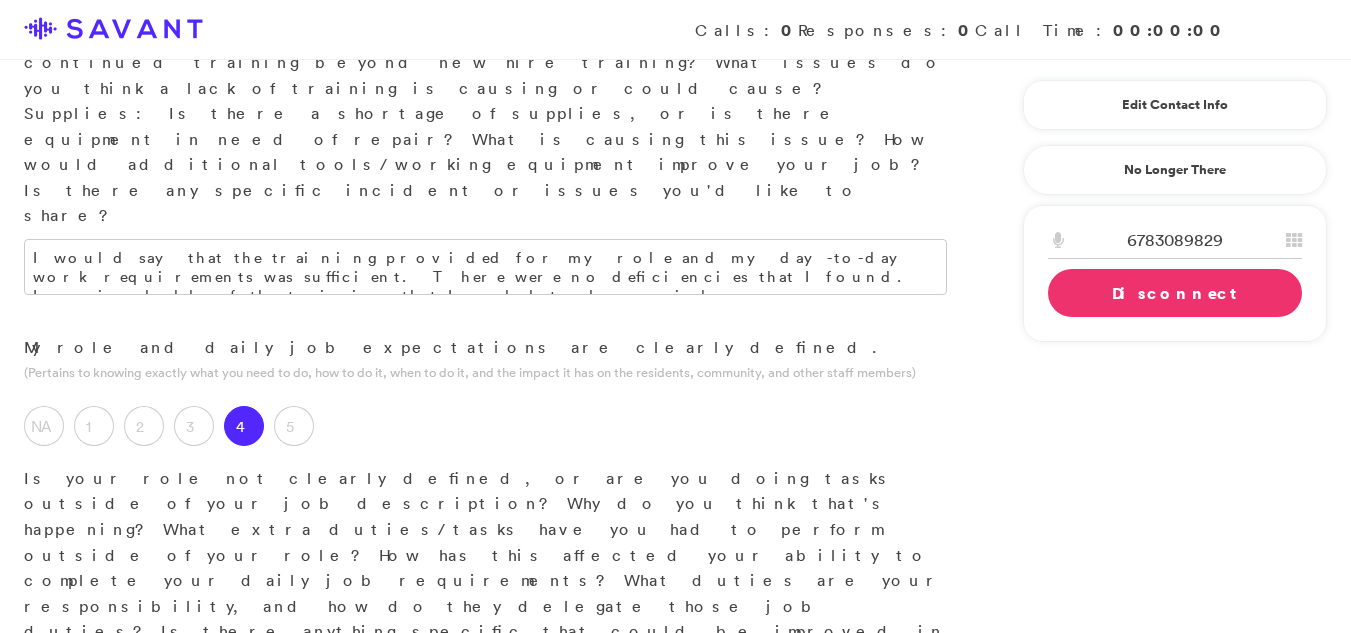 type on "Y" 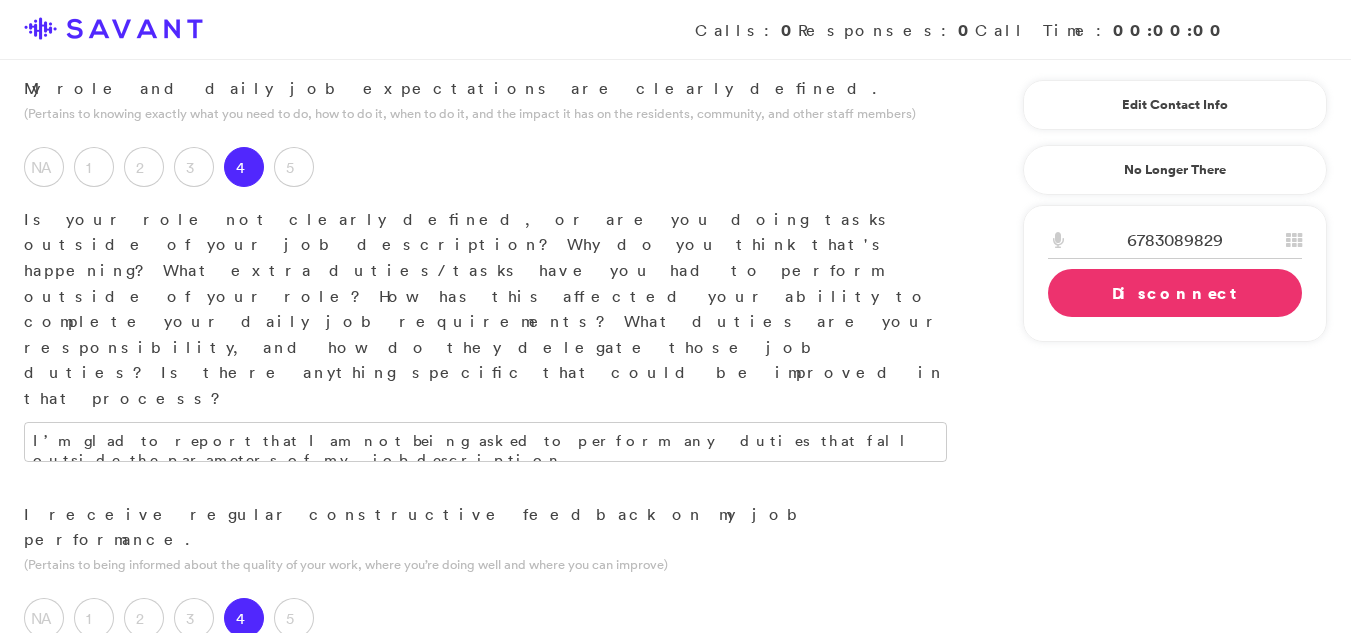 scroll, scrollTop: 944, scrollLeft: 0, axis: vertical 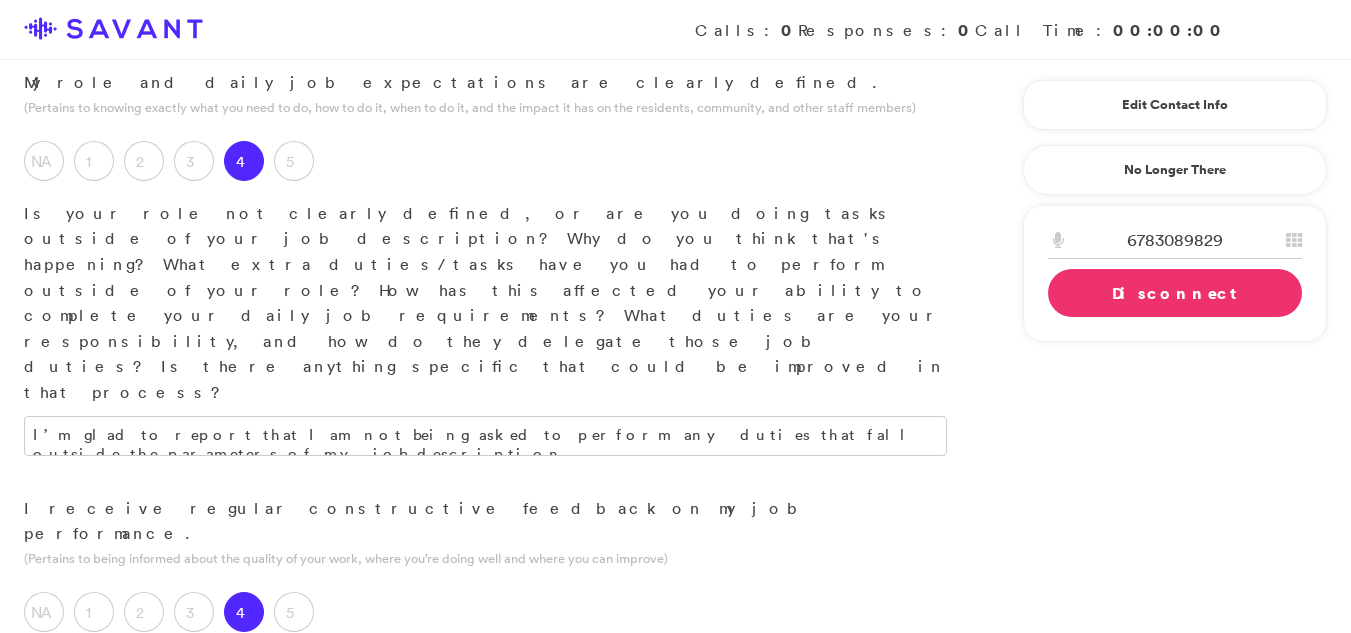click at bounding box center (485, 733) 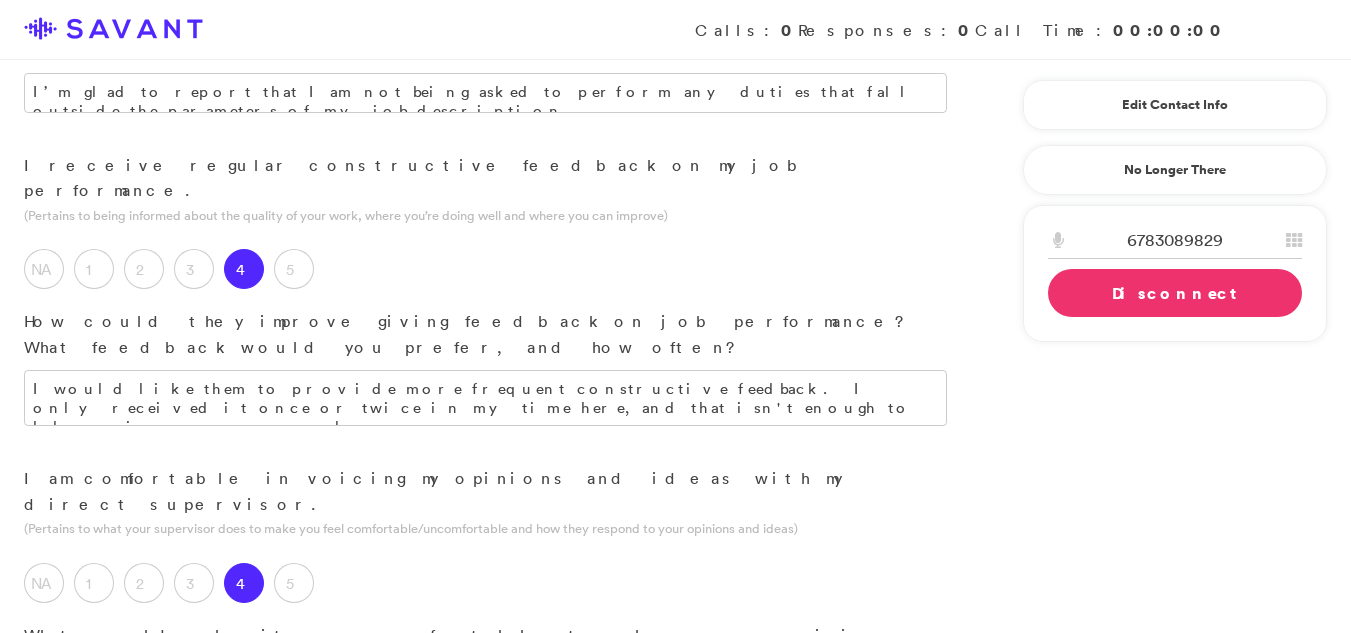 scroll, scrollTop: 1292, scrollLeft: 0, axis: vertical 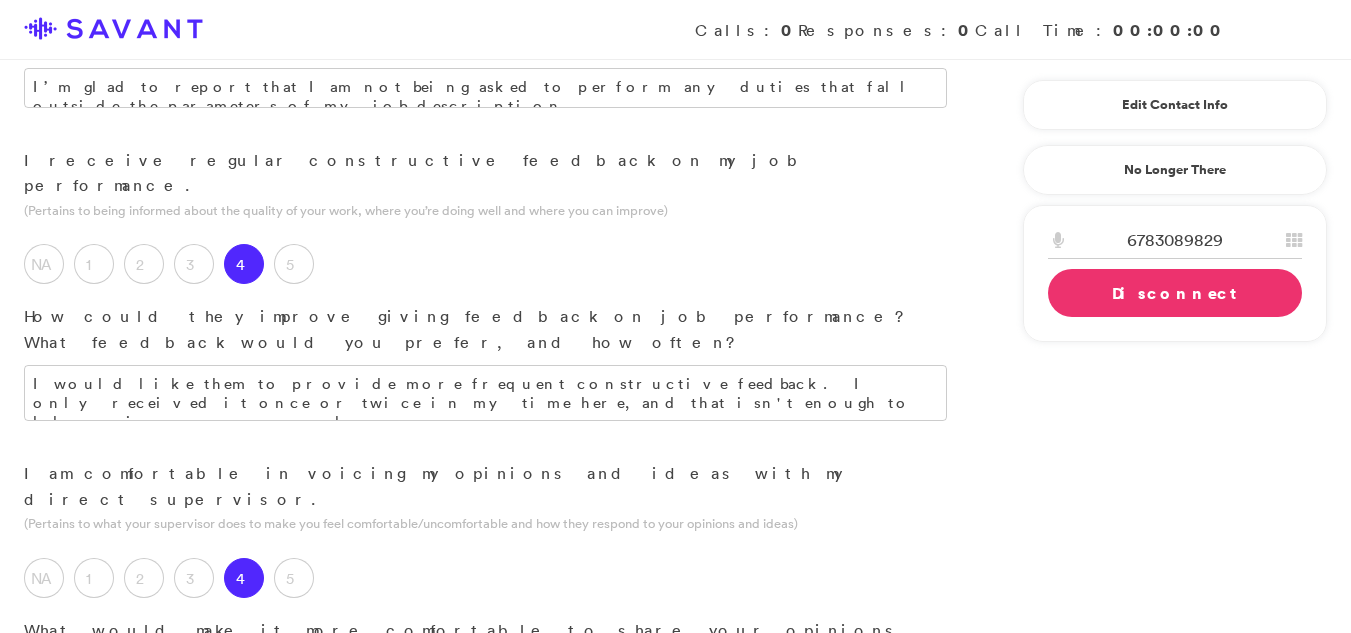 click at bounding box center [485, 750] 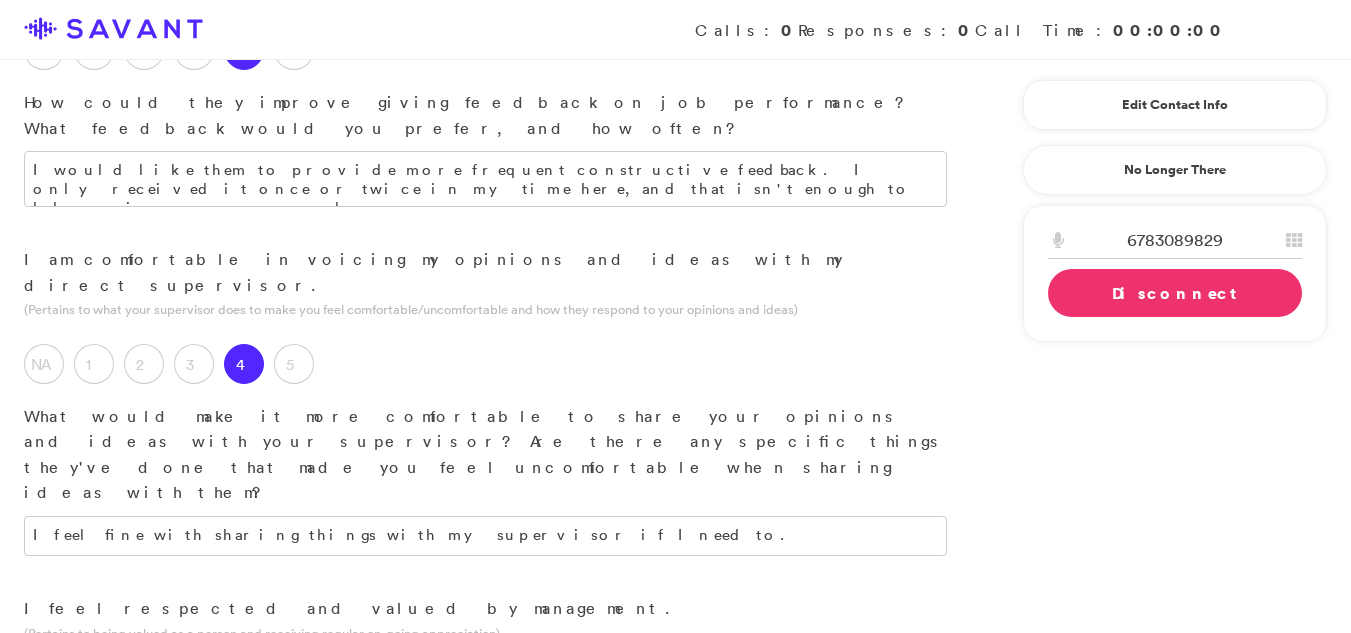 scroll, scrollTop: 1523, scrollLeft: 0, axis: vertical 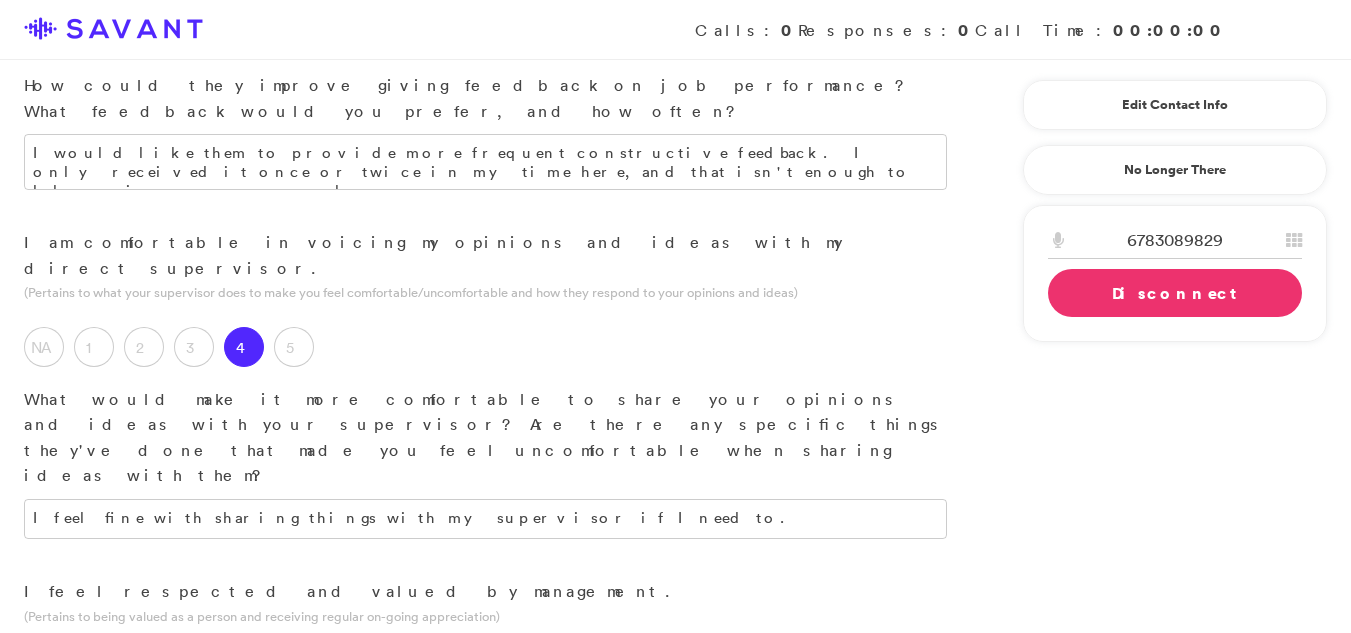 type on "I do not have any additional comments regarding how management treats me or makes me feel." 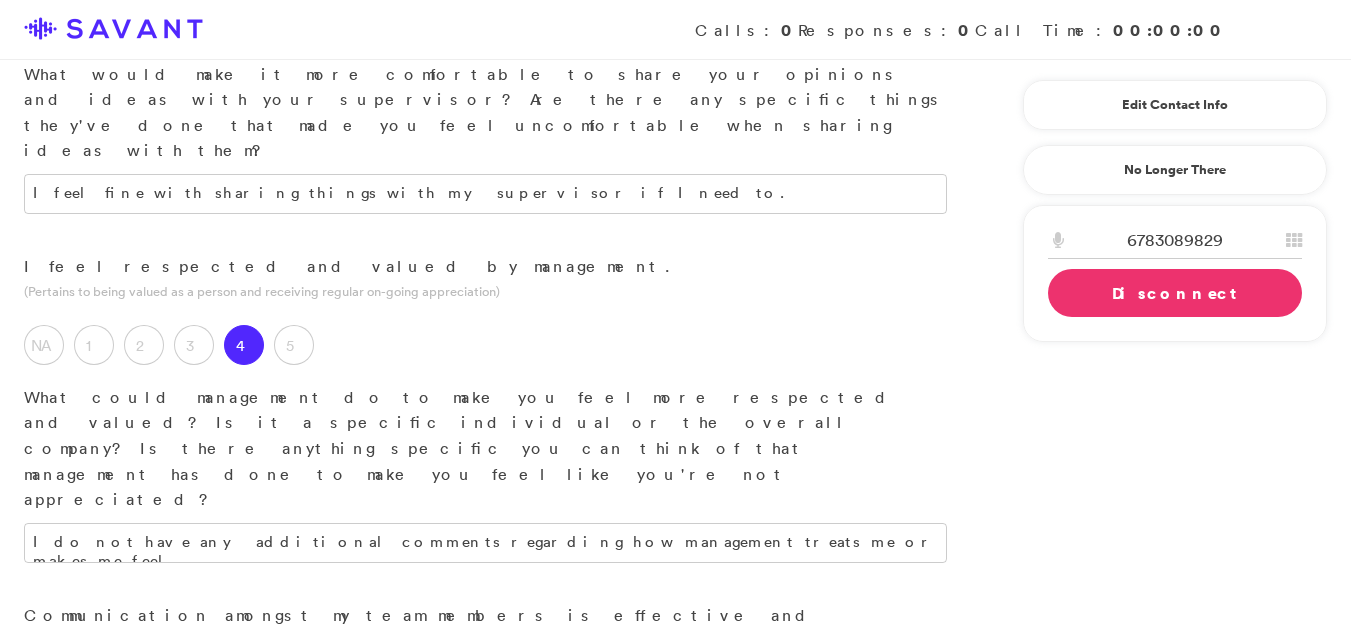 scroll, scrollTop: 1877, scrollLeft: 0, axis: vertical 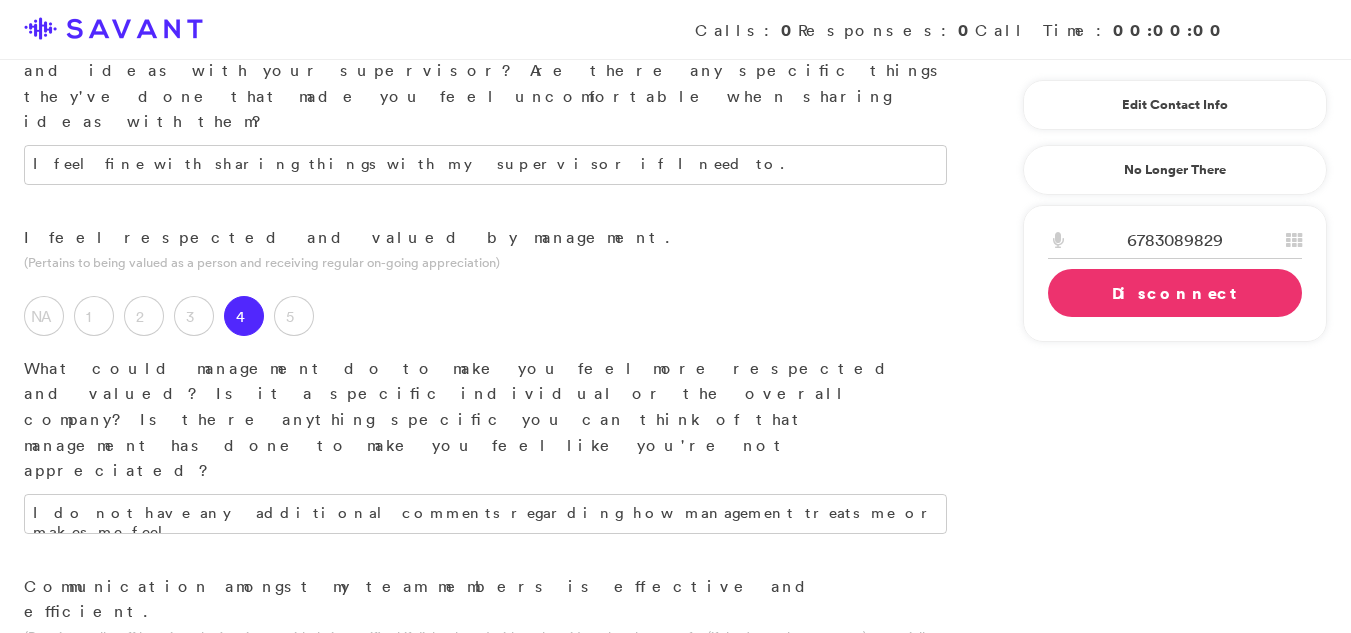 click at bounding box center (485, 984) 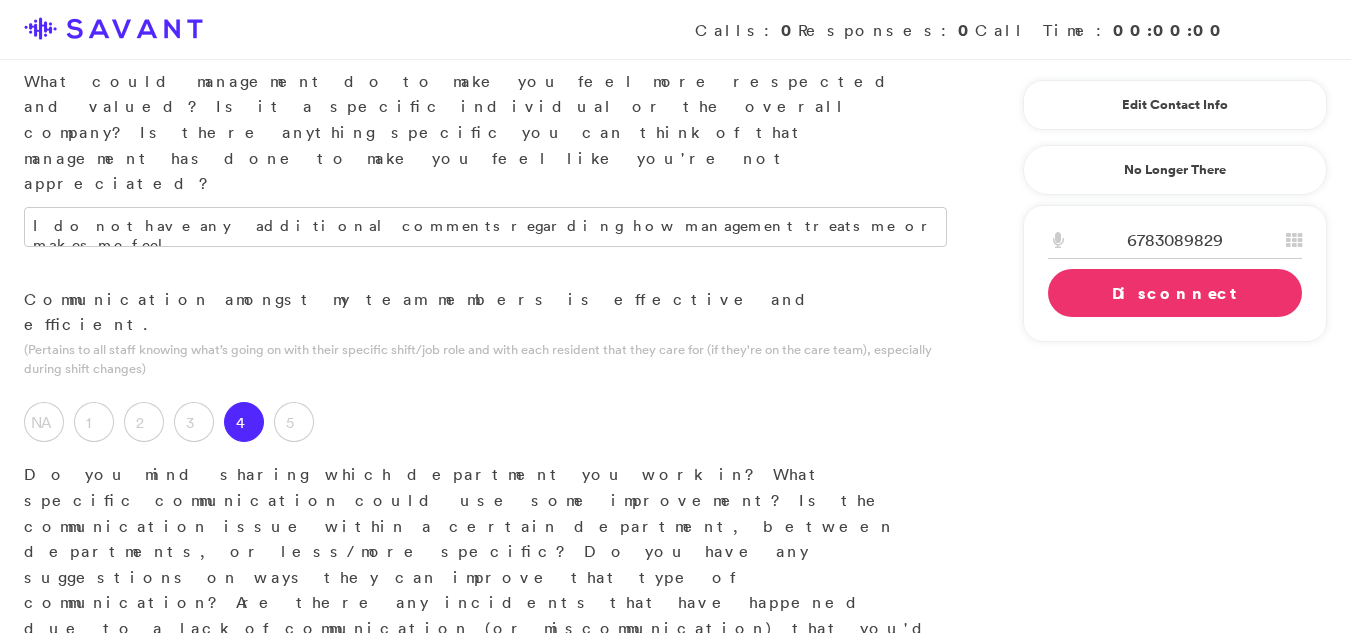 scroll, scrollTop: 2176, scrollLeft: 0, axis: vertical 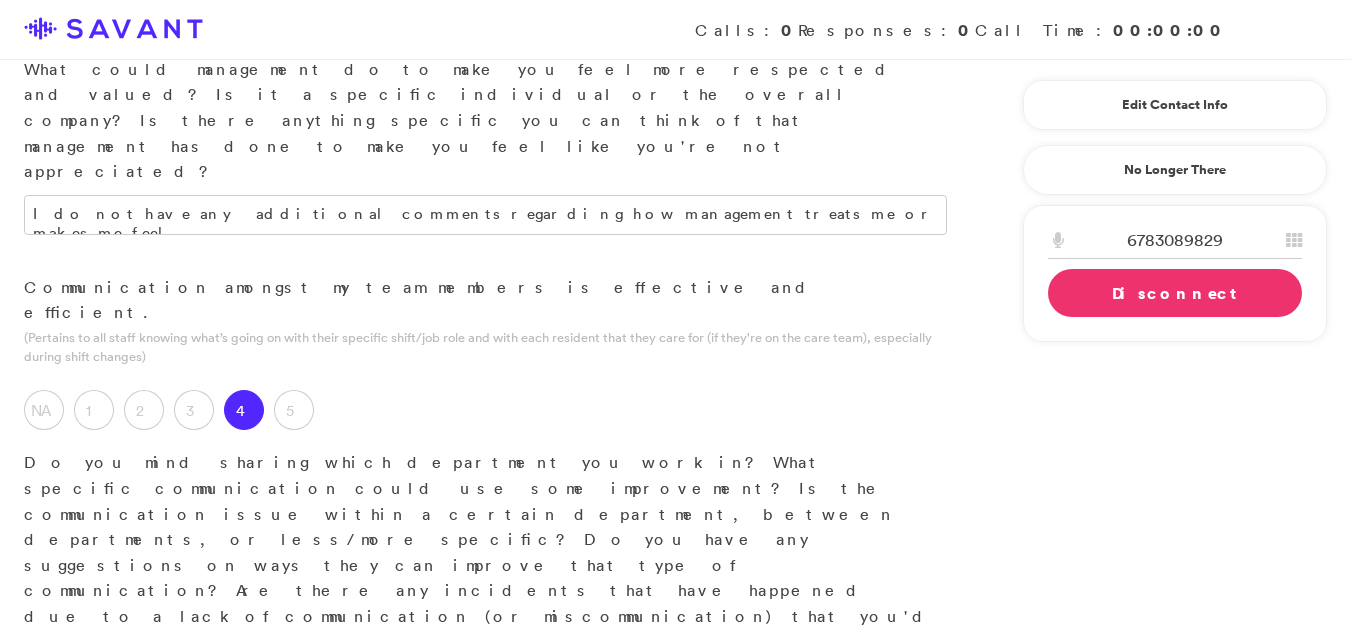 click at bounding box center [485, 1085] 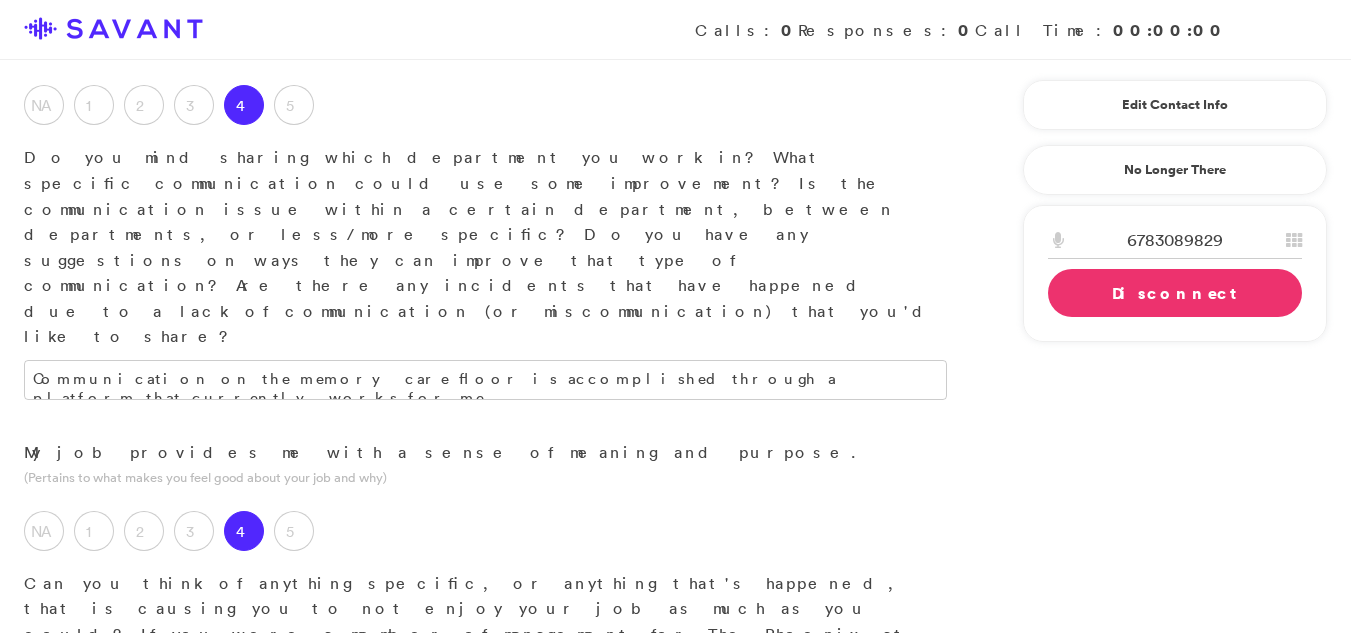 scroll, scrollTop: 2487, scrollLeft: 0, axis: vertical 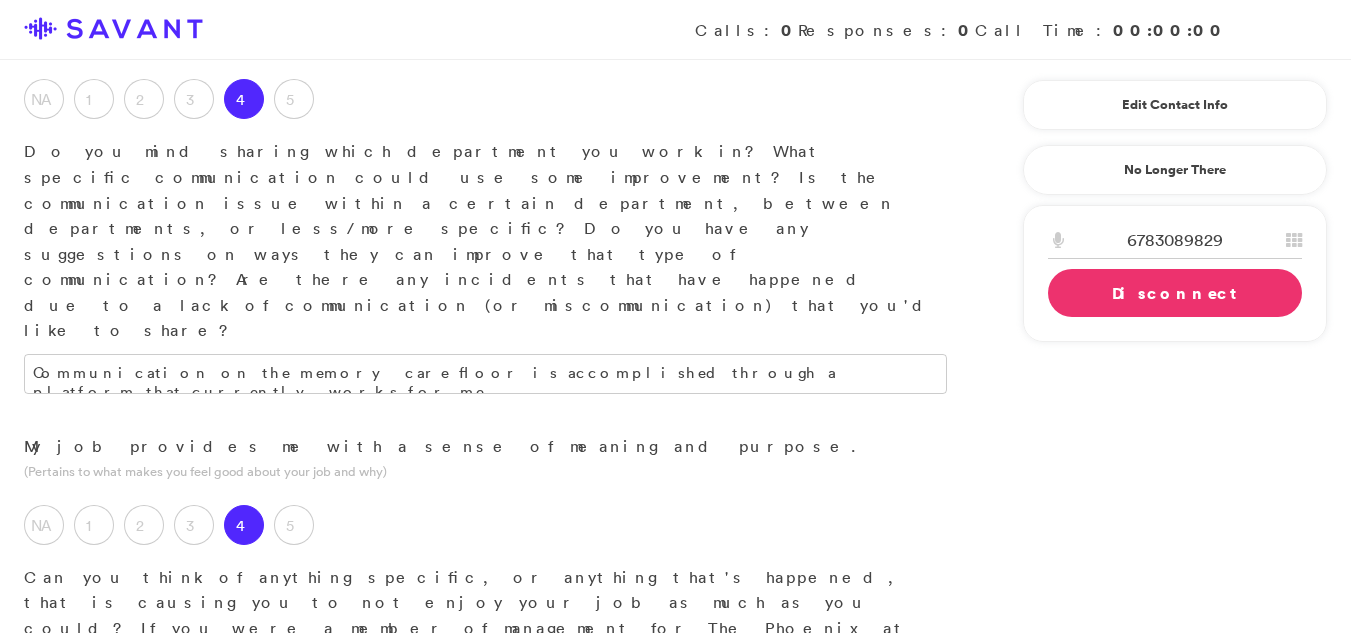 click at bounding box center (485, 1177) 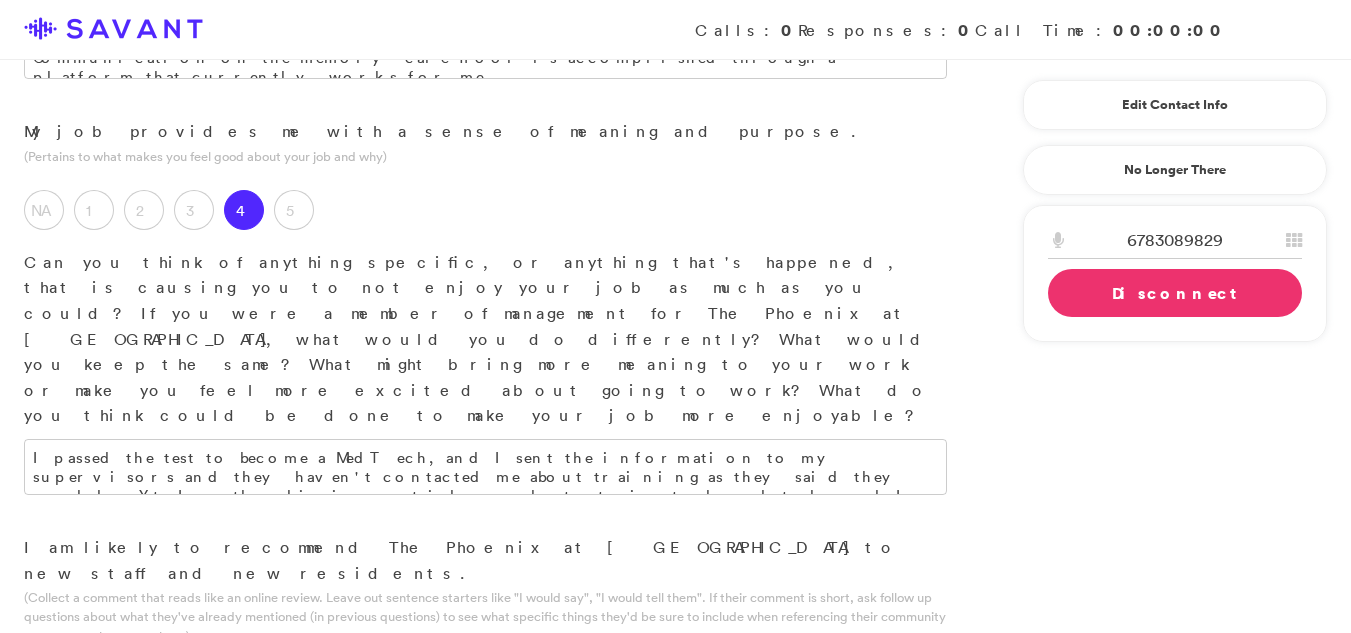 scroll, scrollTop: 2820, scrollLeft: 0, axis: vertical 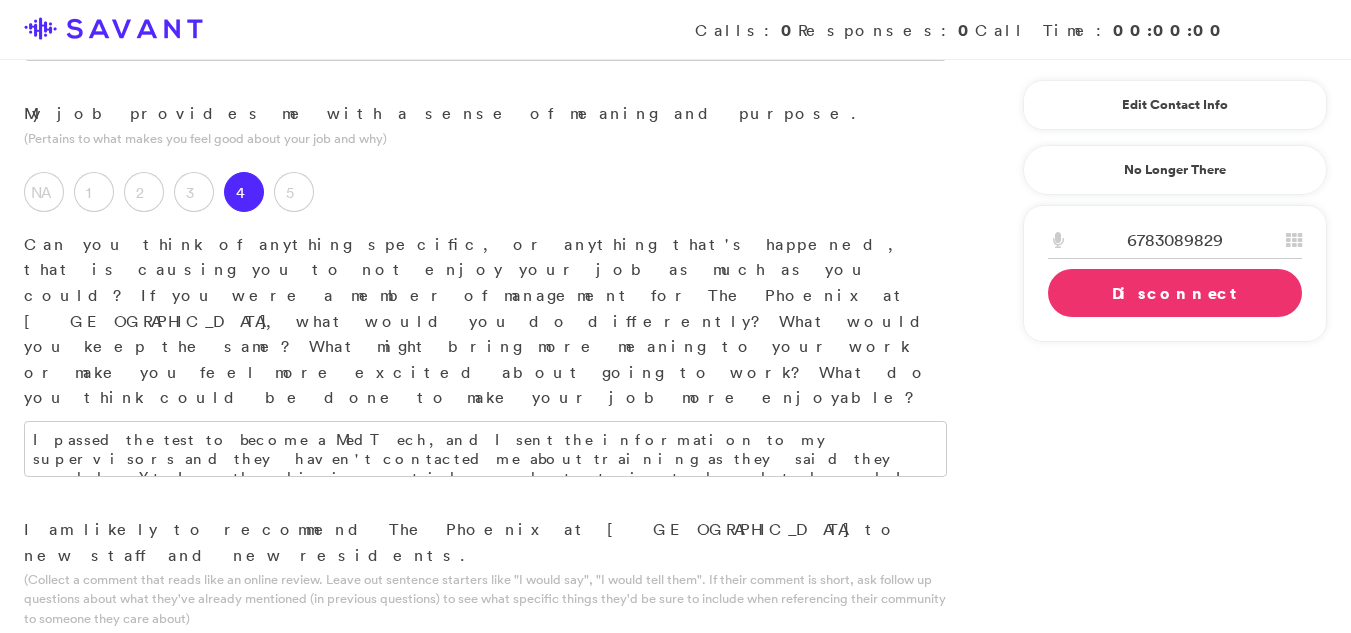 click on "I just started [DATE] and I work in meomry care and if we need help they get the people from [GEOGRAPHIC_DATA] living. They ask" at bounding box center (485, 1179) 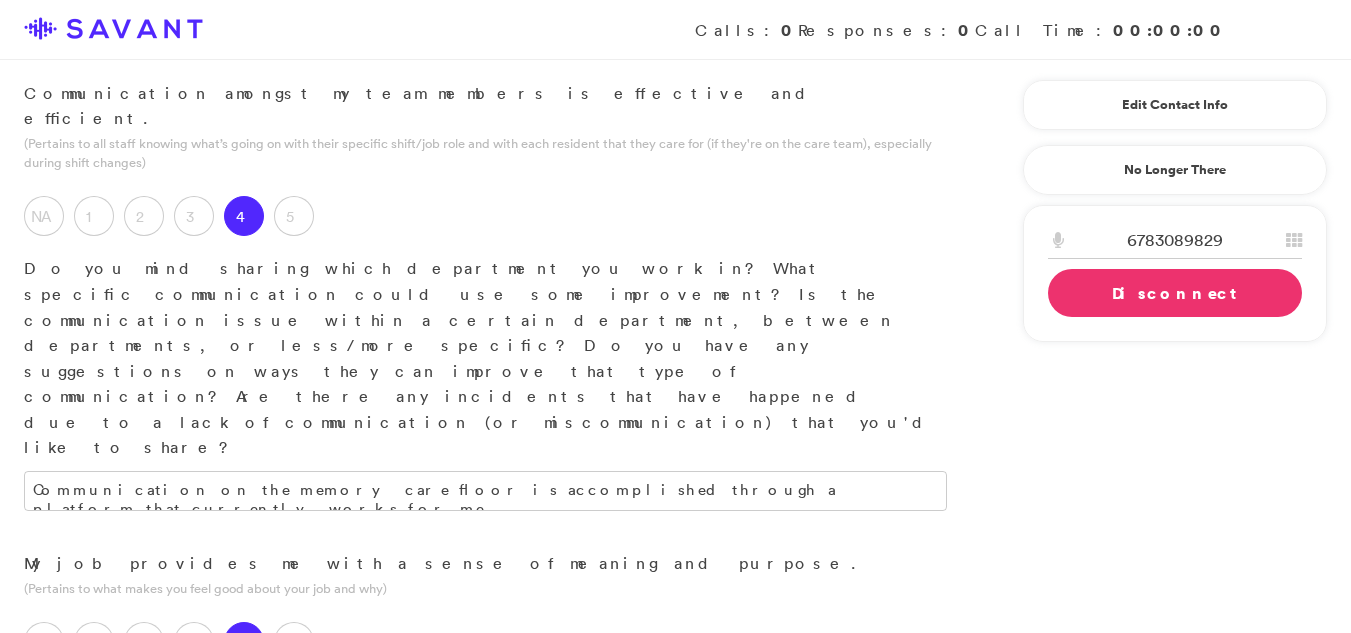 scroll, scrollTop: 2364, scrollLeft: 0, axis: vertical 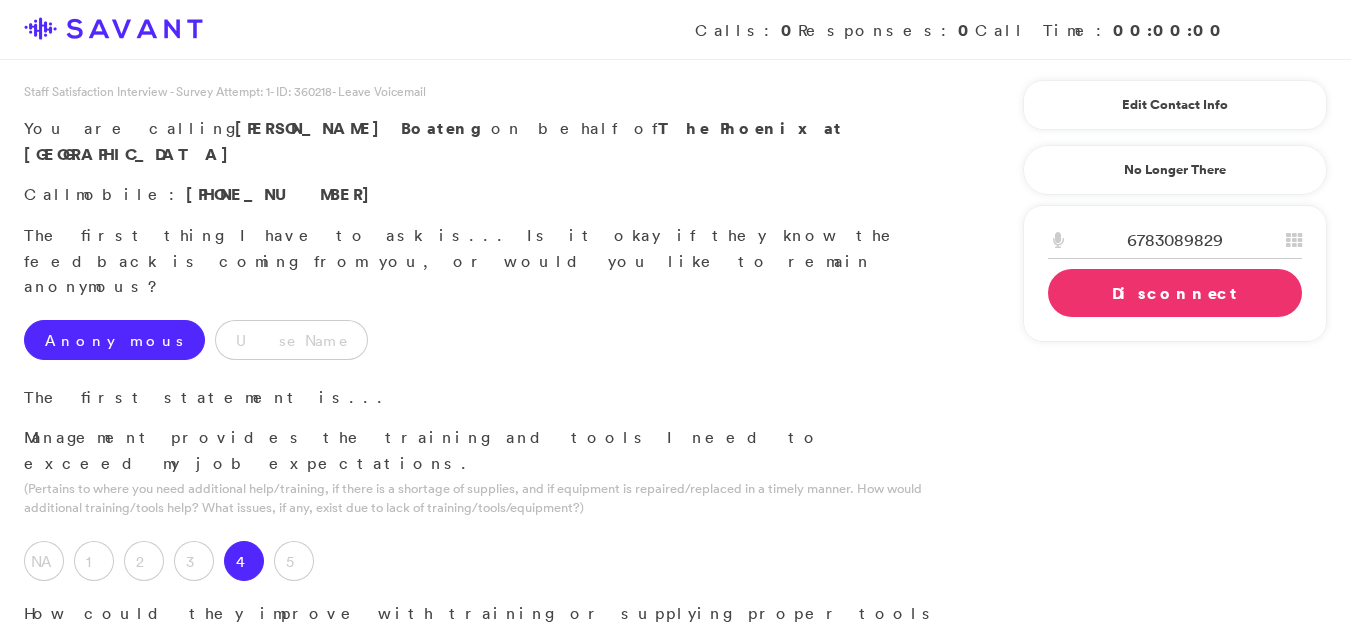 click on "Disconnect" at bounding box center [1175, 293] 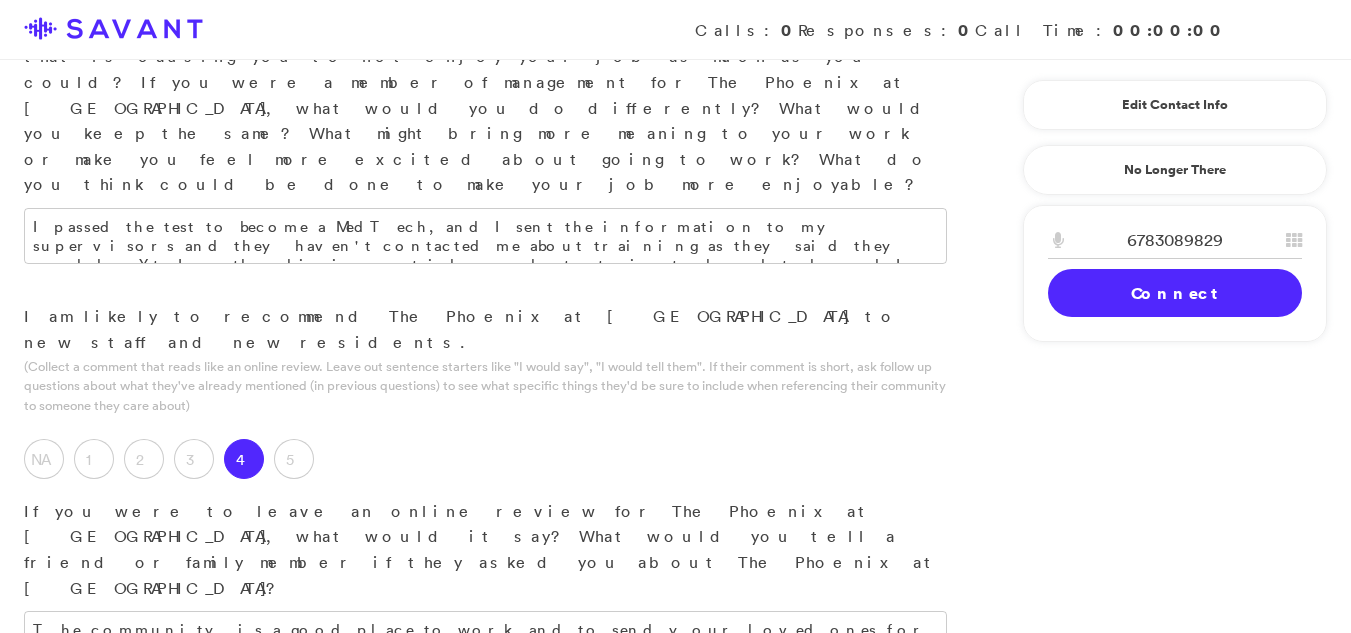 scroll, scrollTop: 3045, scrollLeft: 0, axis: vertical 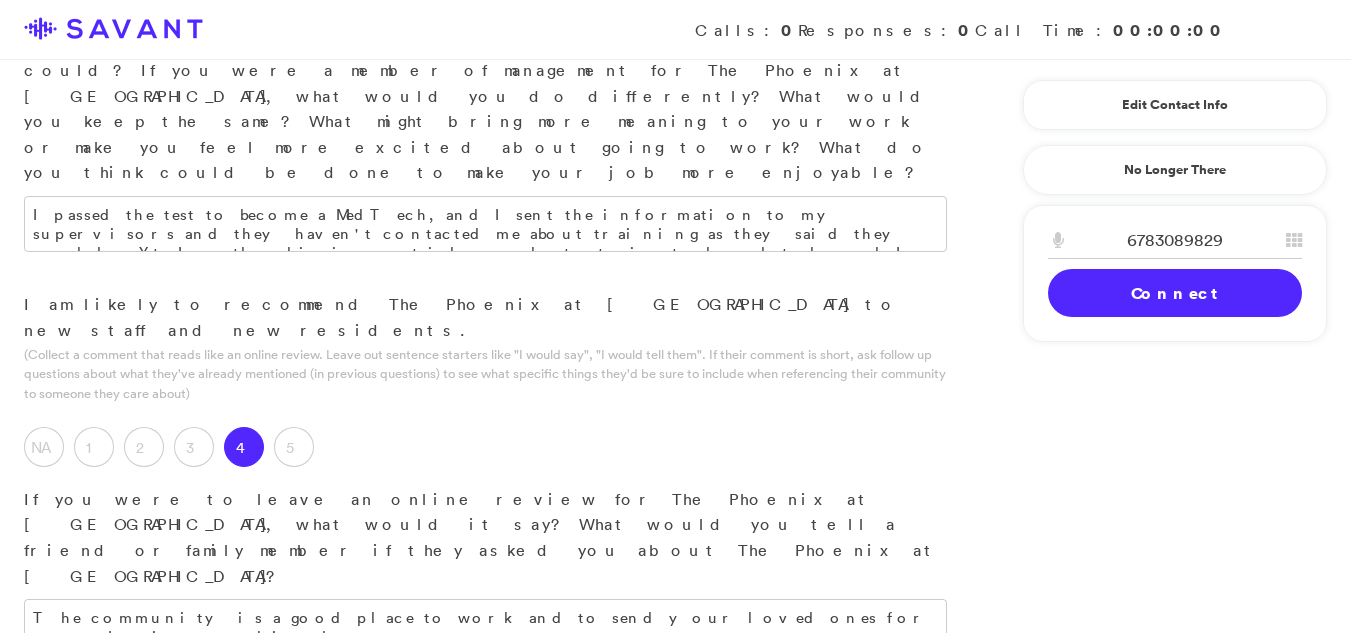 click on "Submit & Clock Out" at bounding box center (464, 1294) 